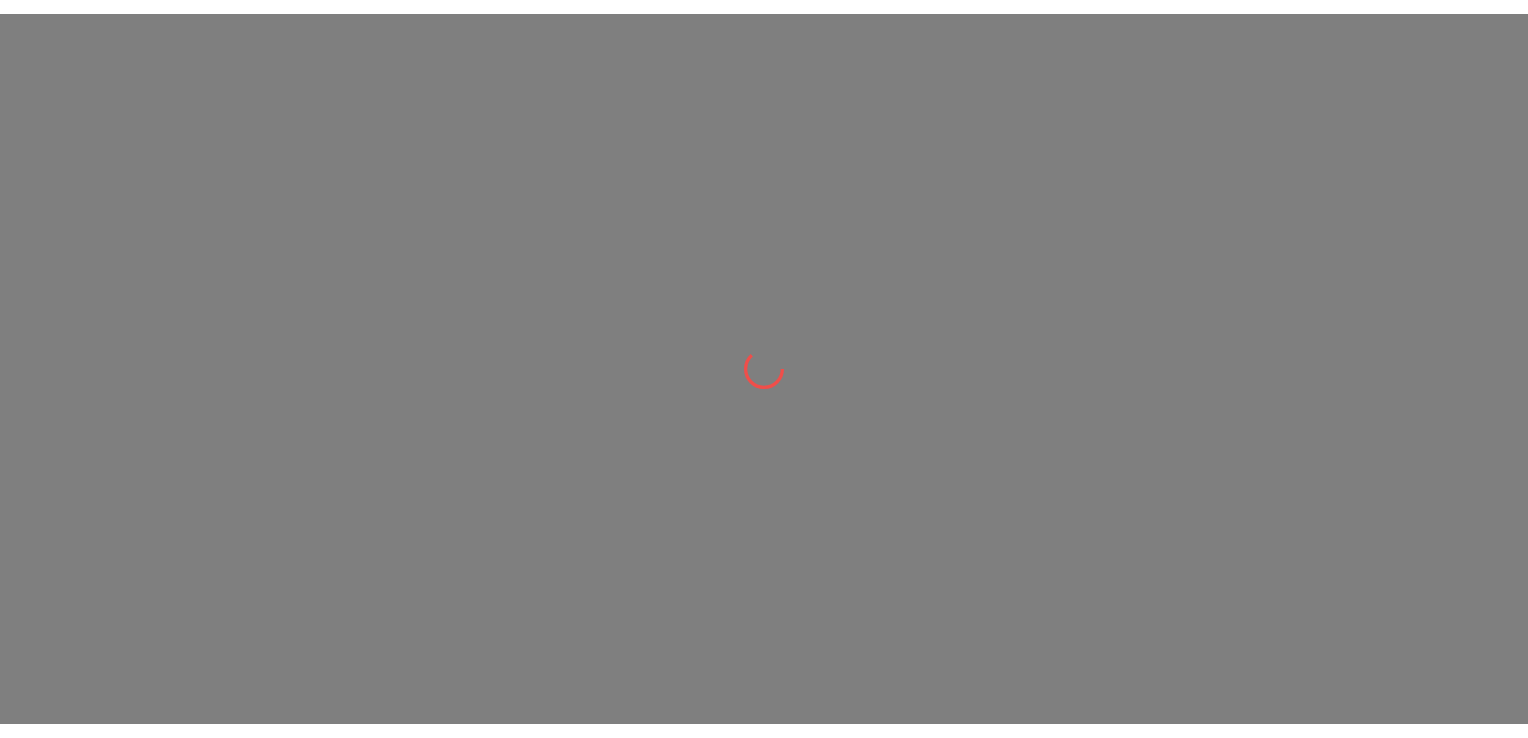 scroll, scrollTop: 0, scrollLeft: 0, axis: both 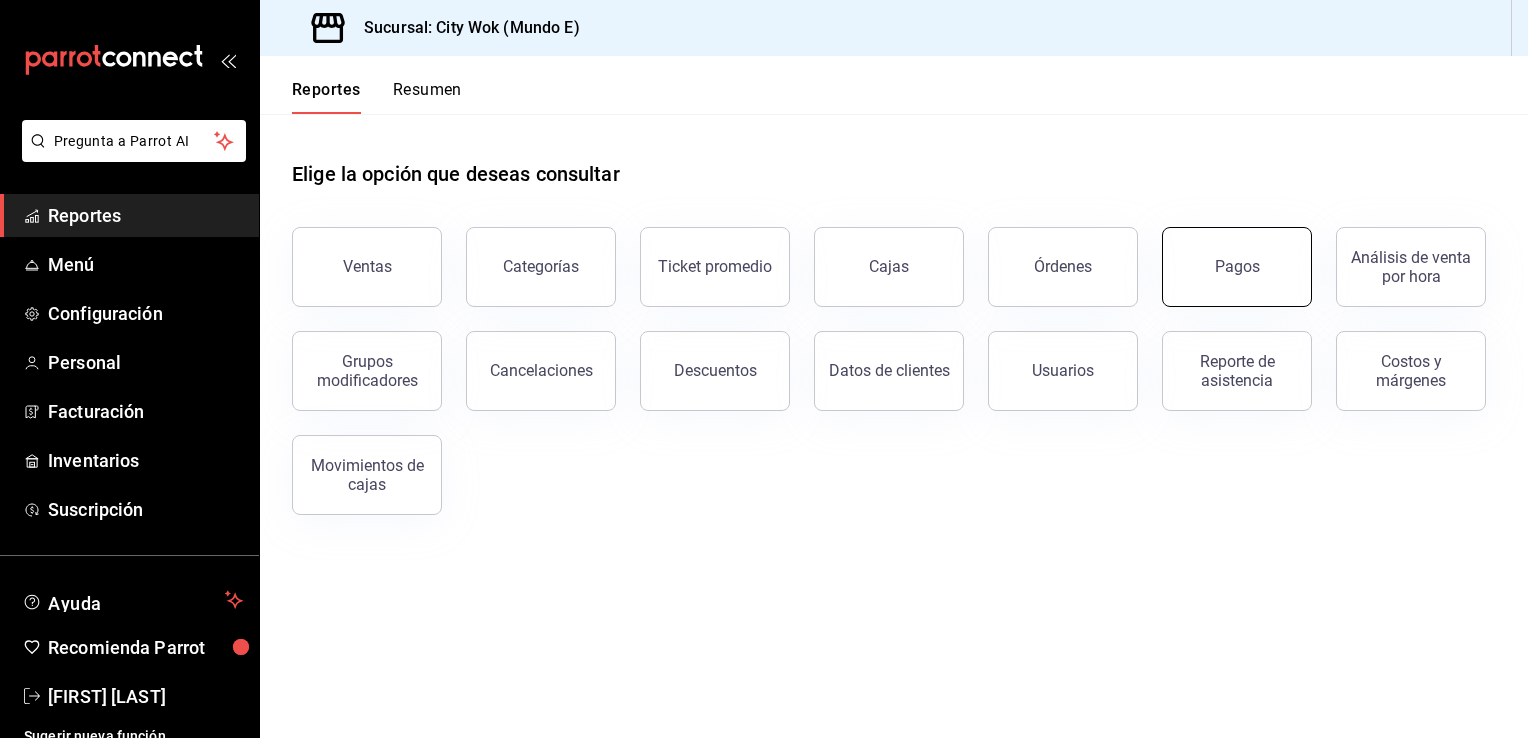 click on "Pagos" at bounding box center (1237, 267) 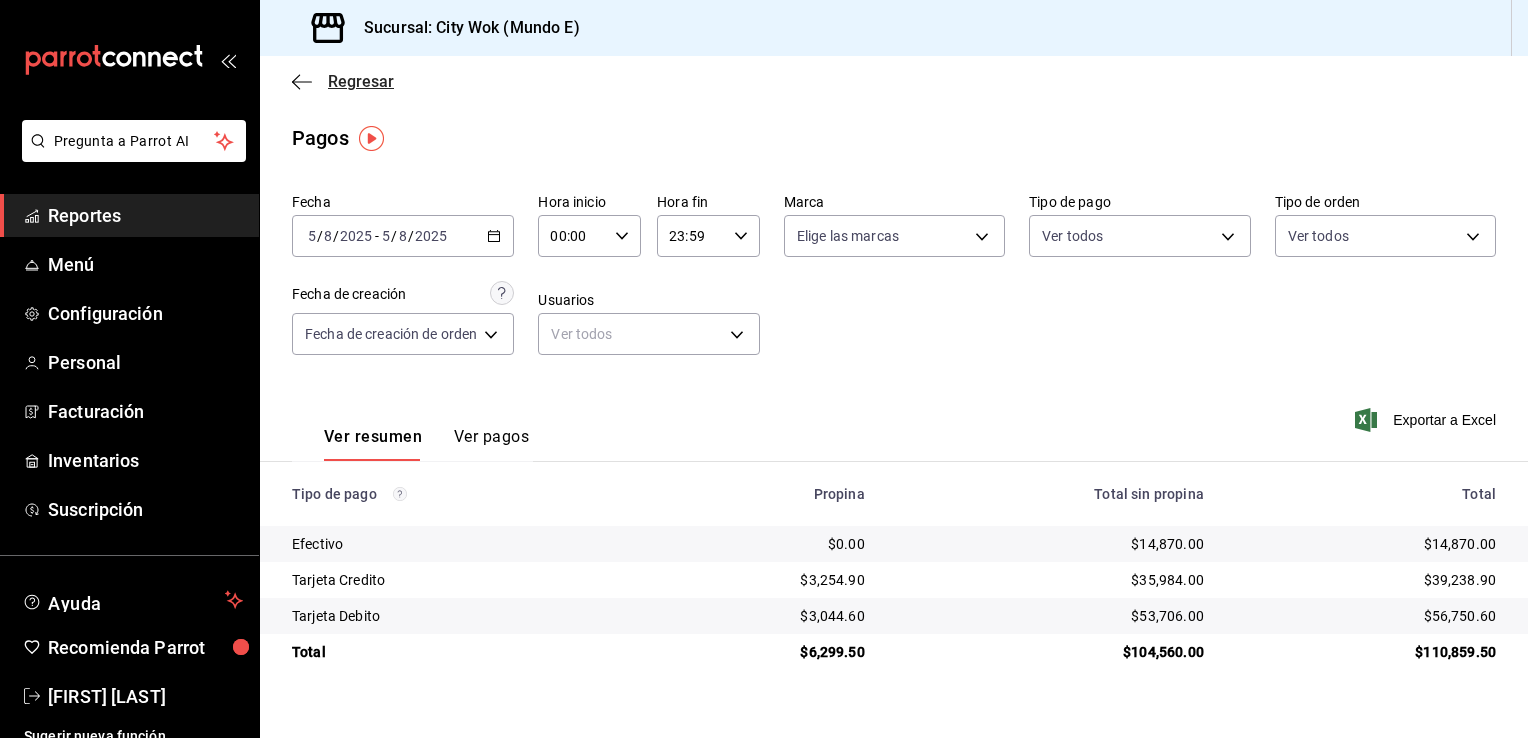 click 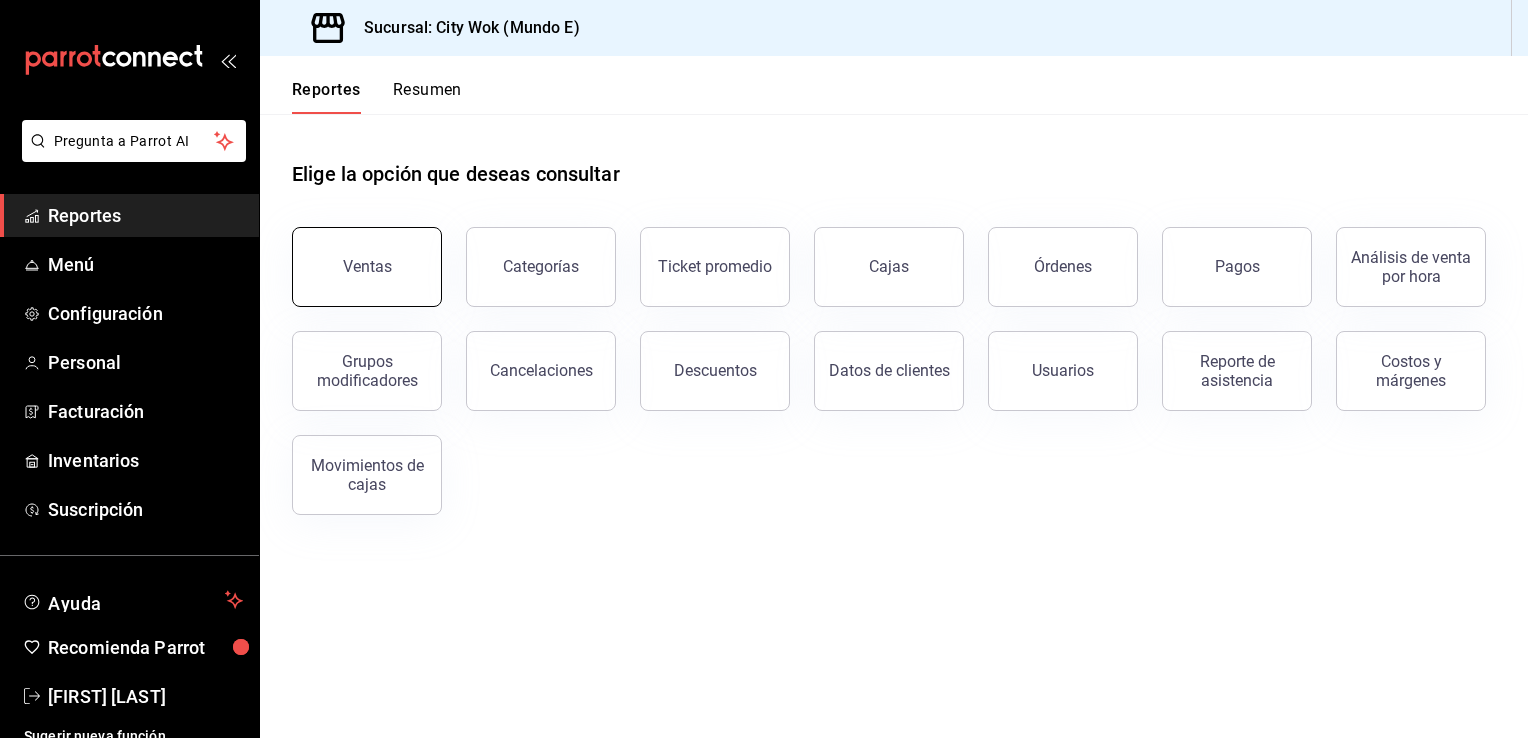 click on "Ventas" at bounding box center (367, 266) 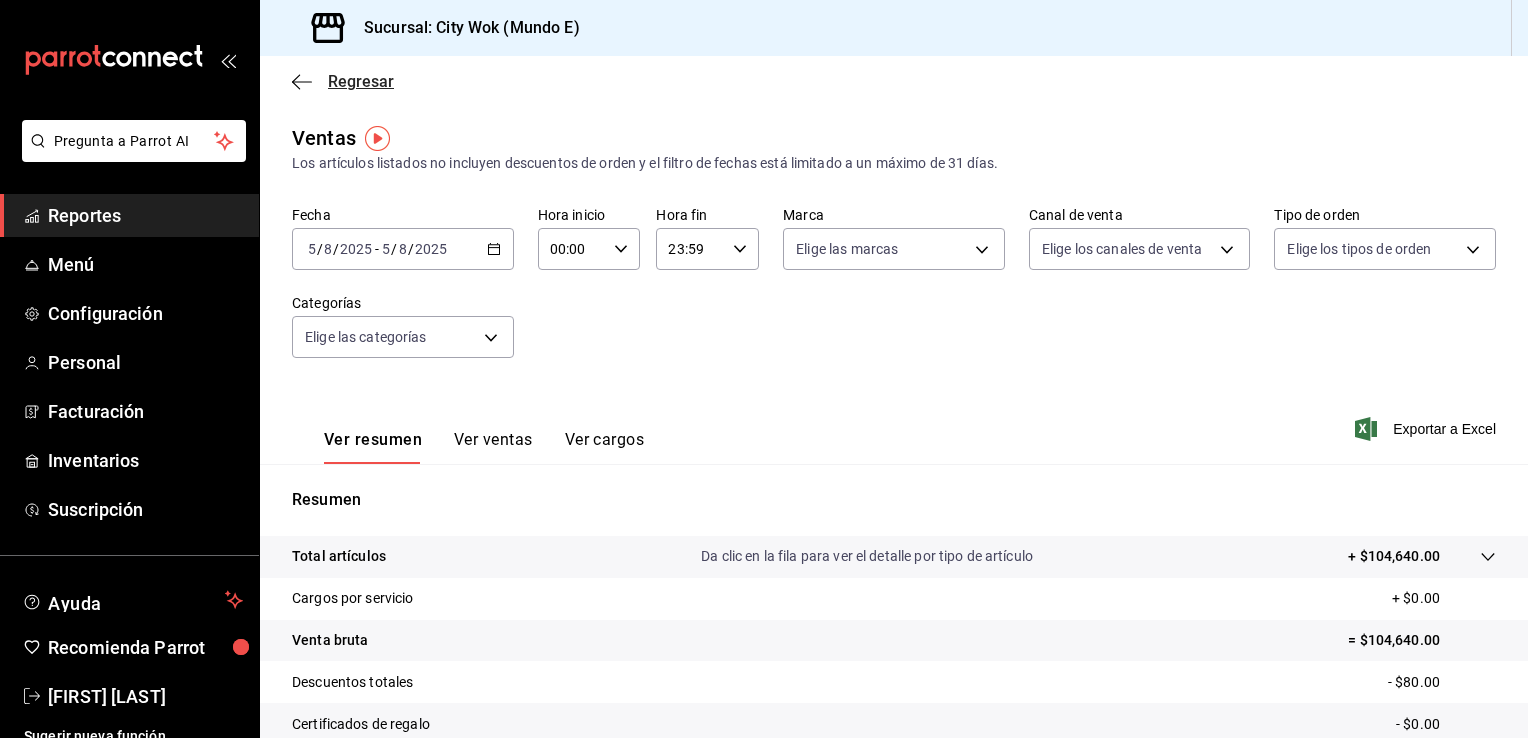 click 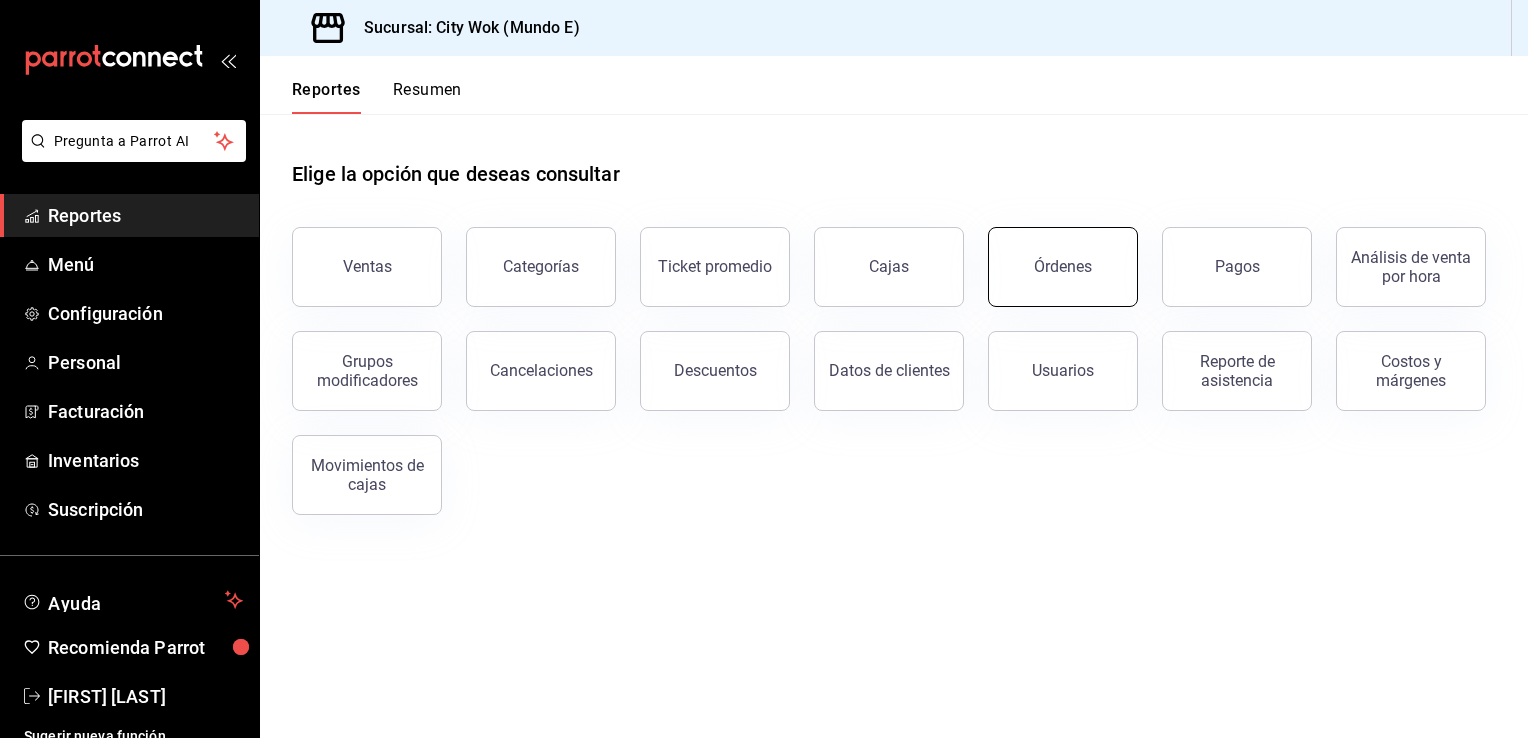 click on "Órdenes" at bounding box center [1063, 267] 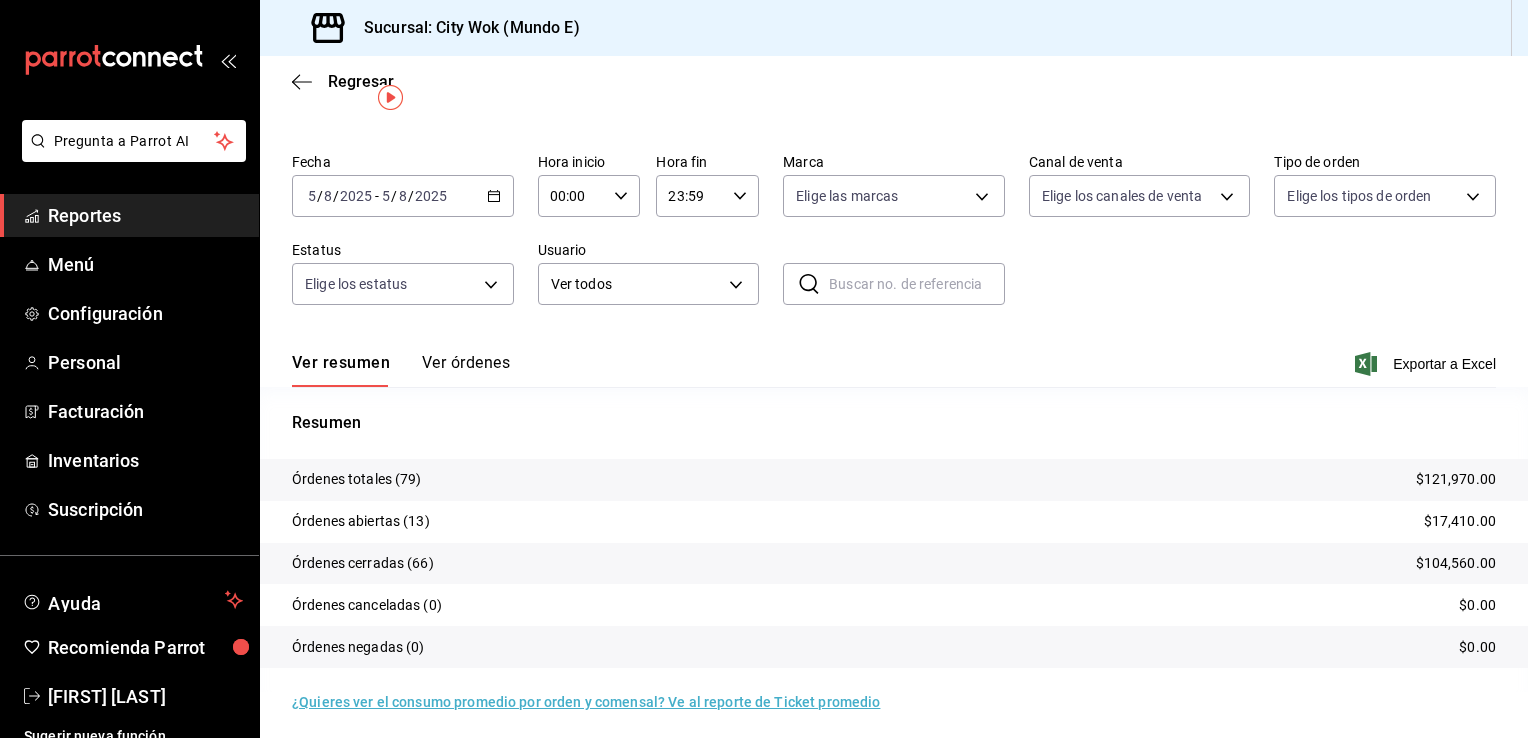 scroll, scrollTop: 47, scrollLeft: 0, axis: vertical 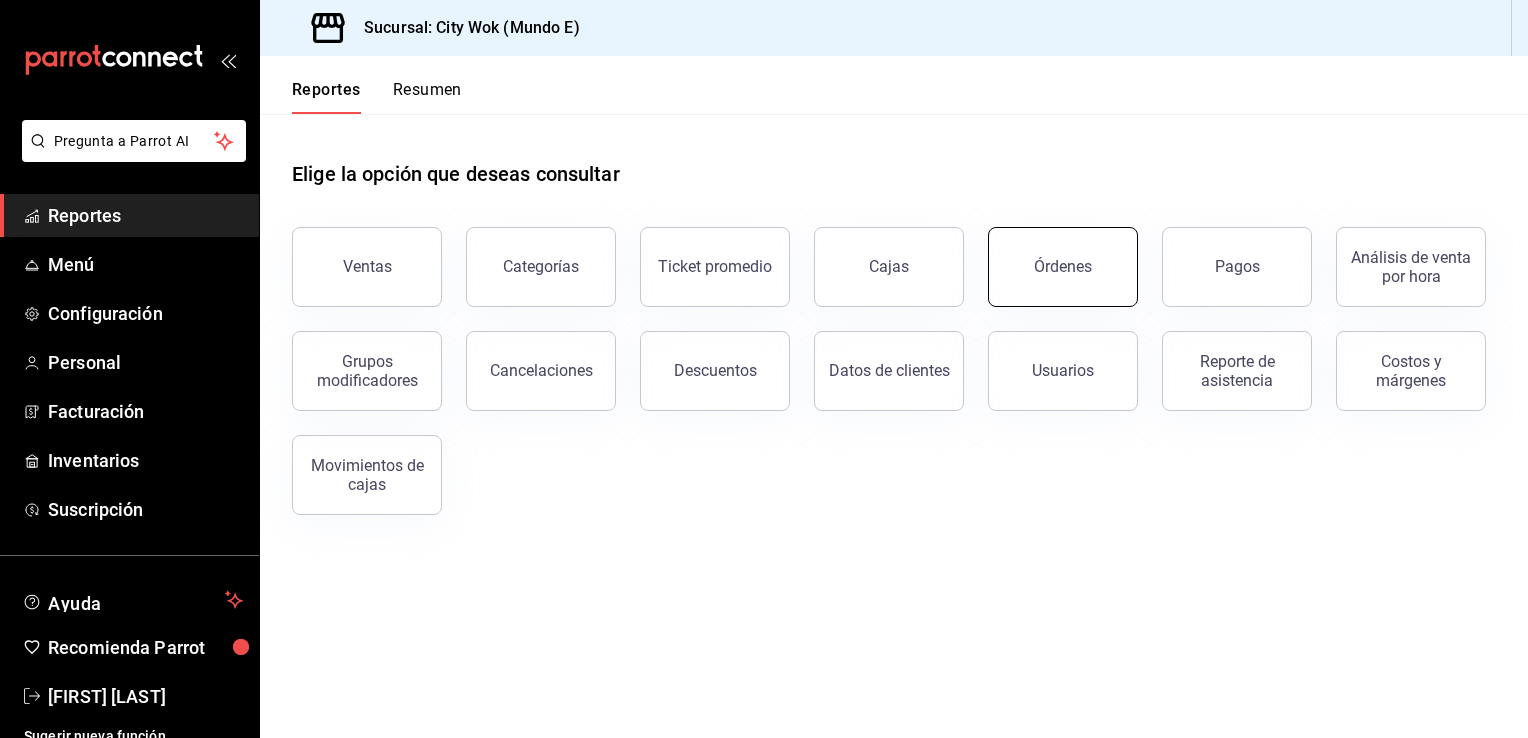 click on "Órdenes" at bounding box center (1063, 267) 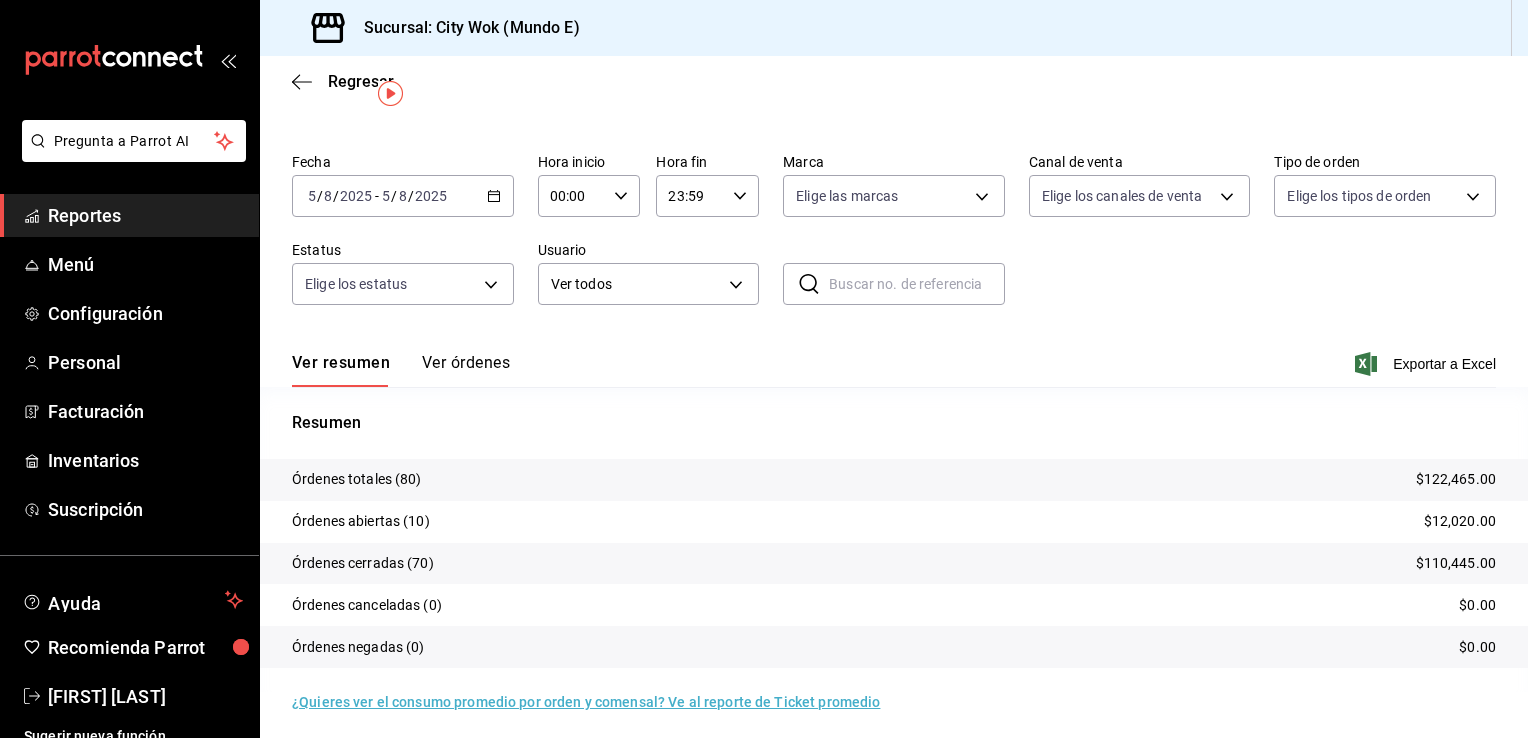 scroll, scrollTop: 47, scrollLeft: 0, axis: vertical 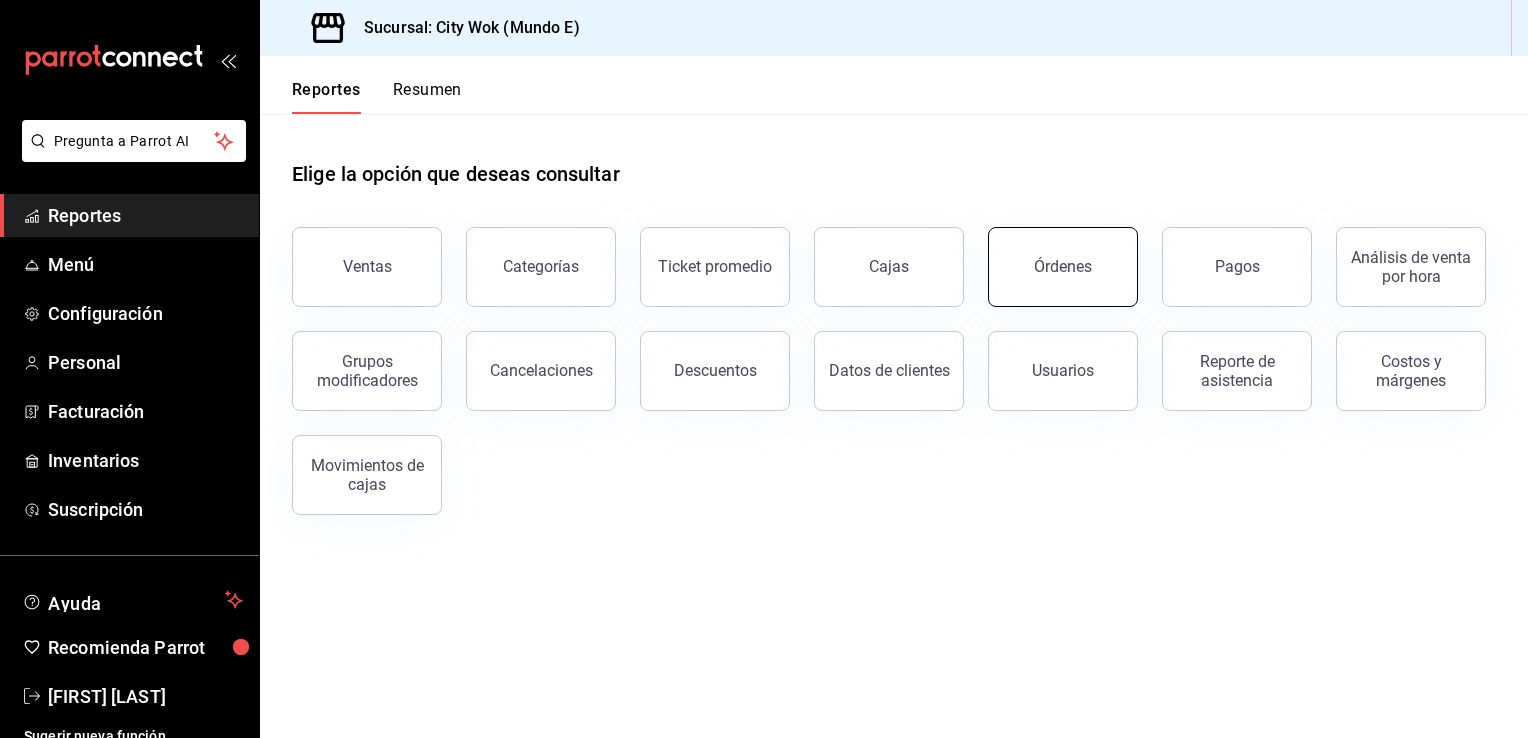 click on "Órdenes" at bounding box center (1063, 267) 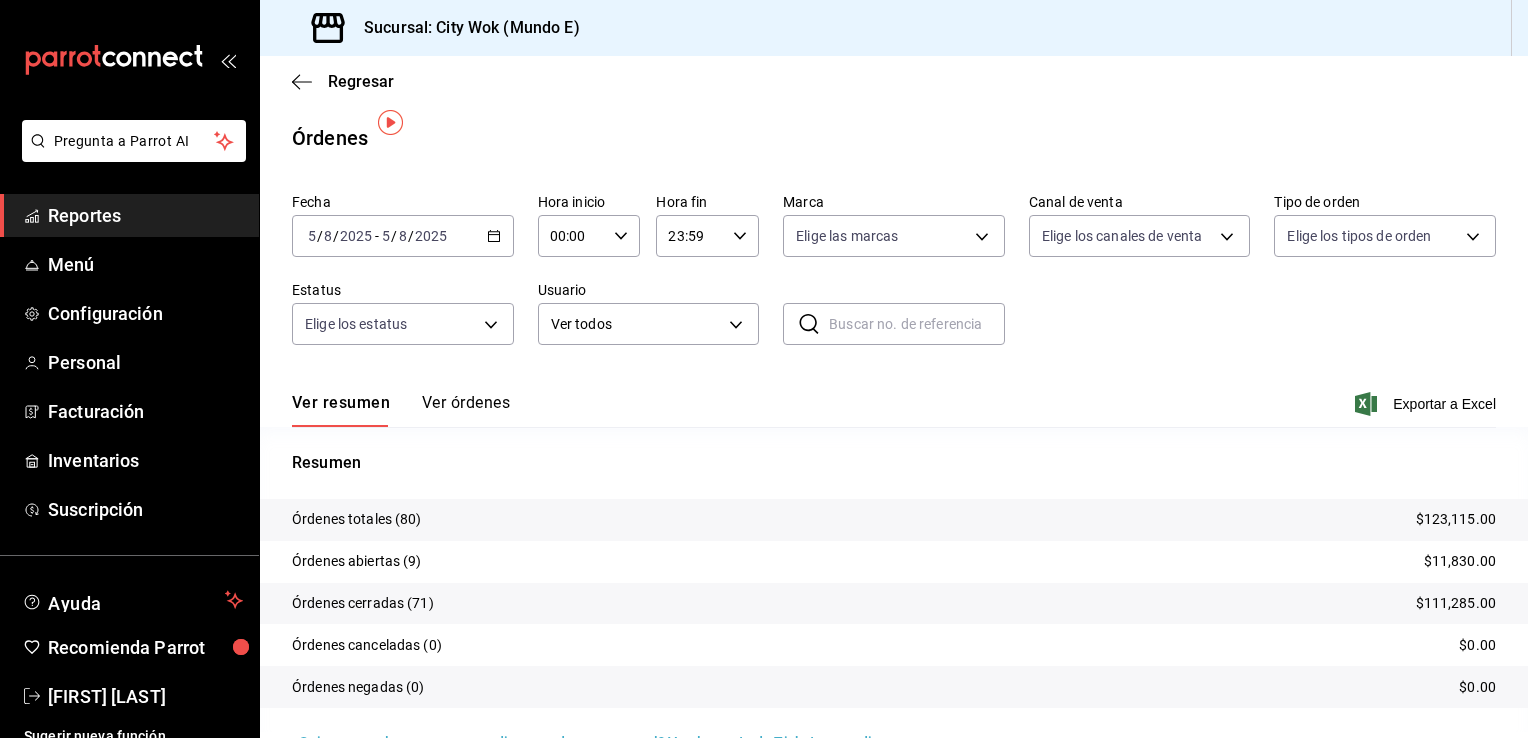 scroll, scrollTop: 40, scrollLeft: 0, axis: vertical 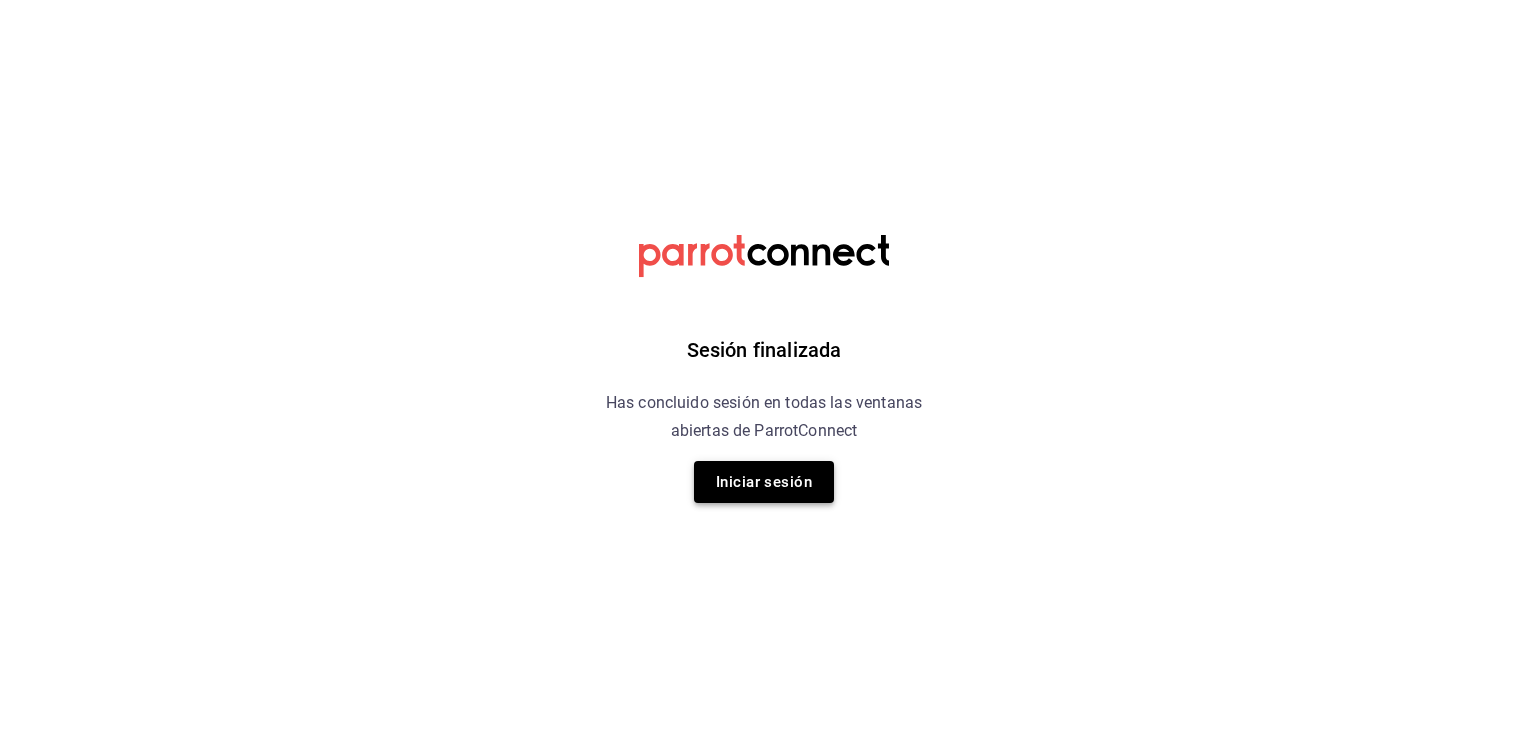 click on "Iniciar sesión" at bounding box center [764, 482] 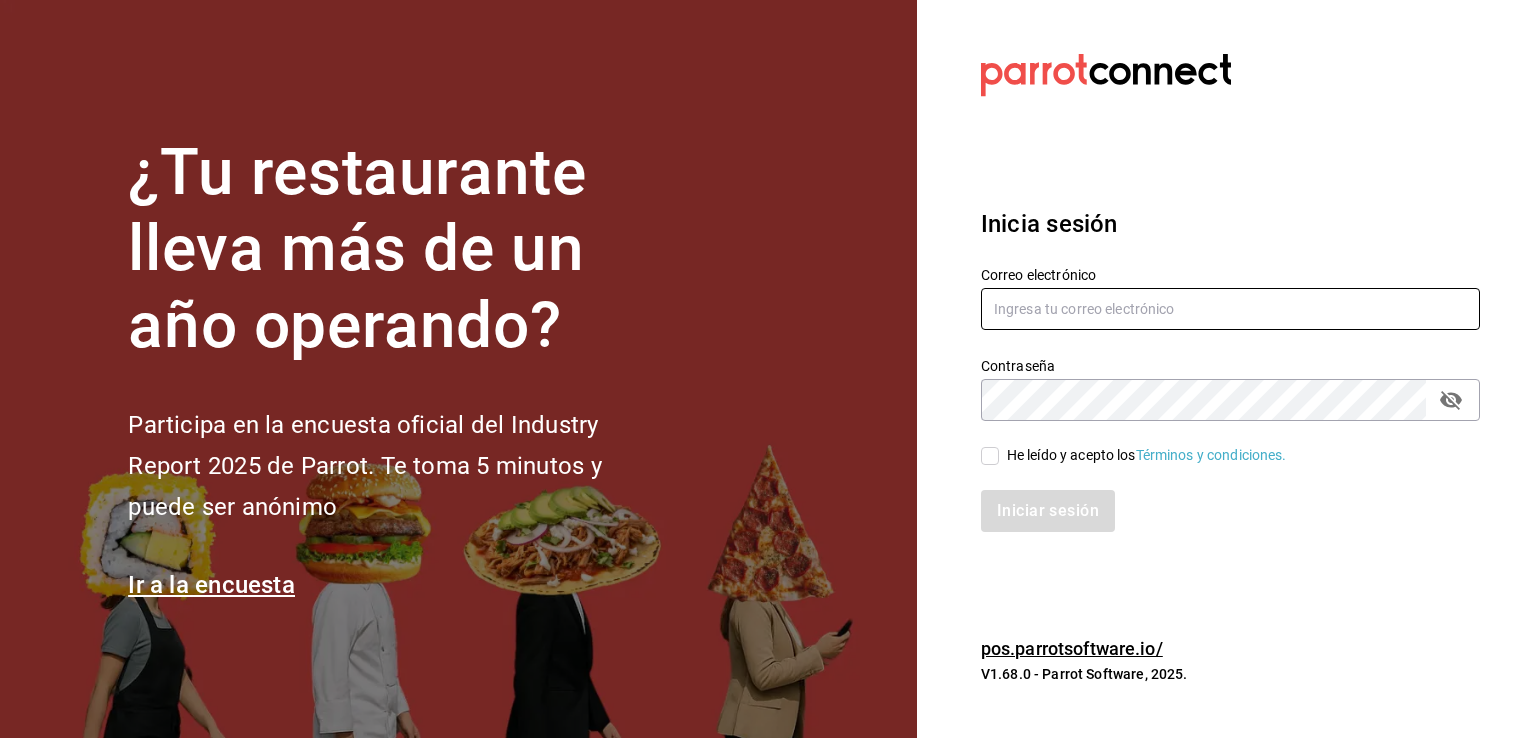 type on "[EMAIL]" 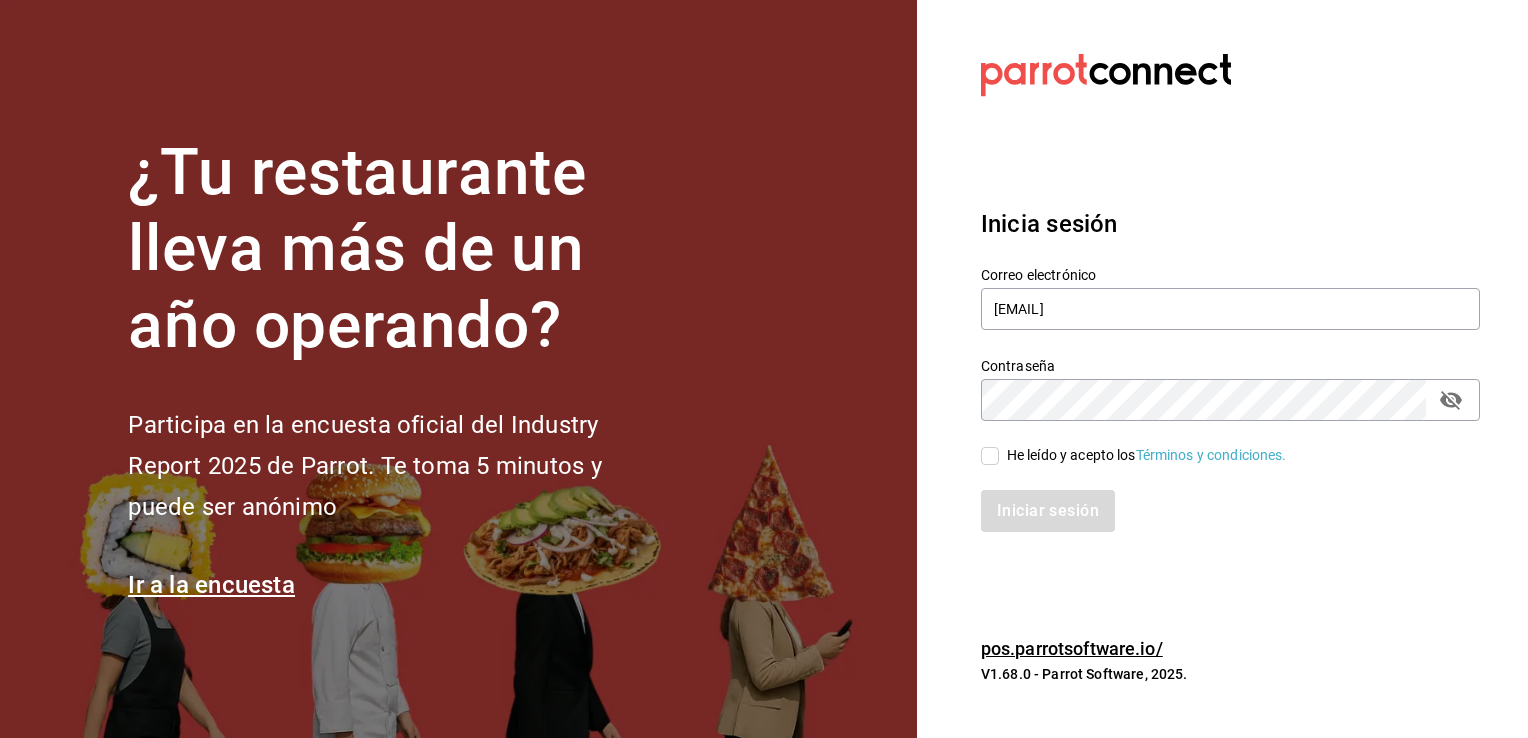 click on "He leído y acepto los  Términos y condiciones." at bounding box center [990, 456] 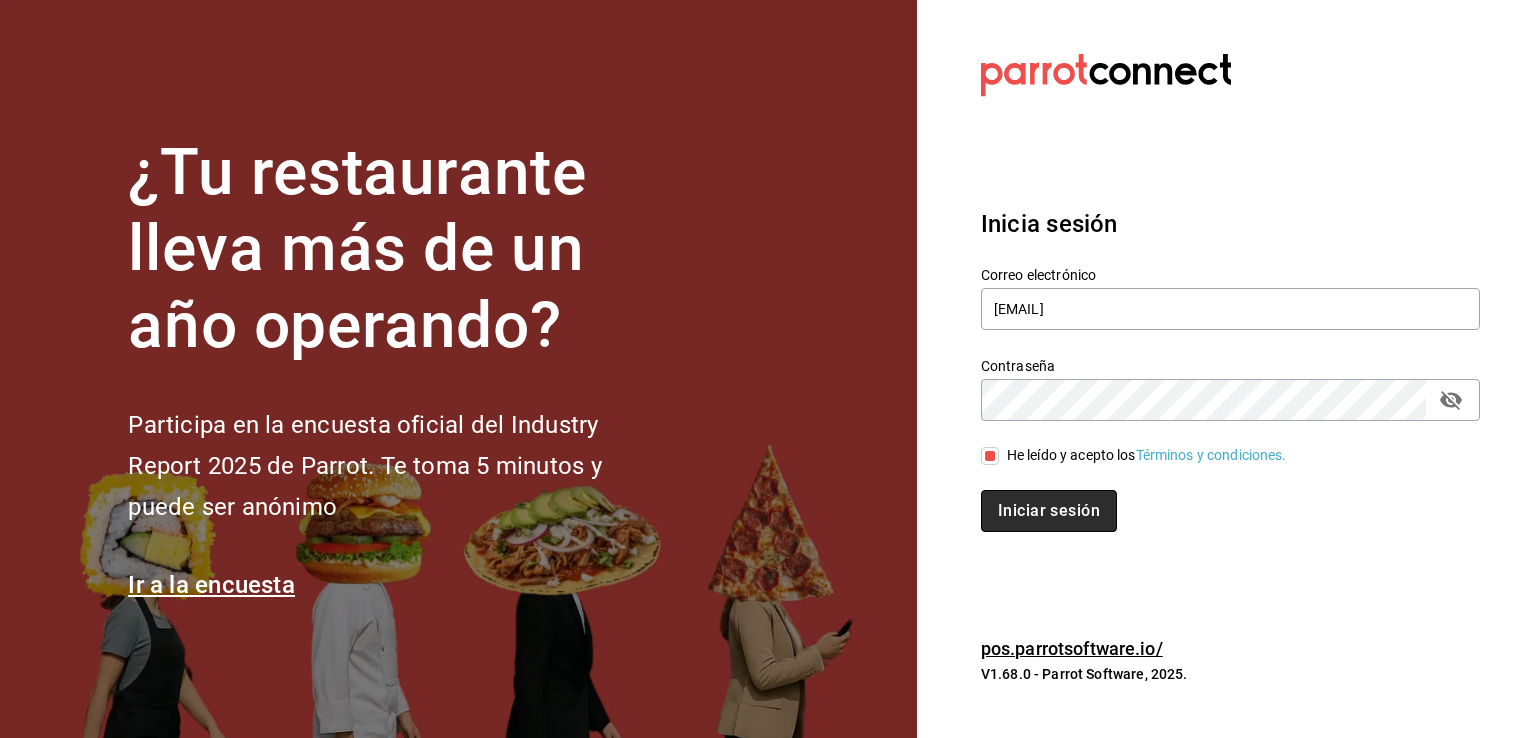 click on "Iniciar sesión" at bounding box center (1049, 511) 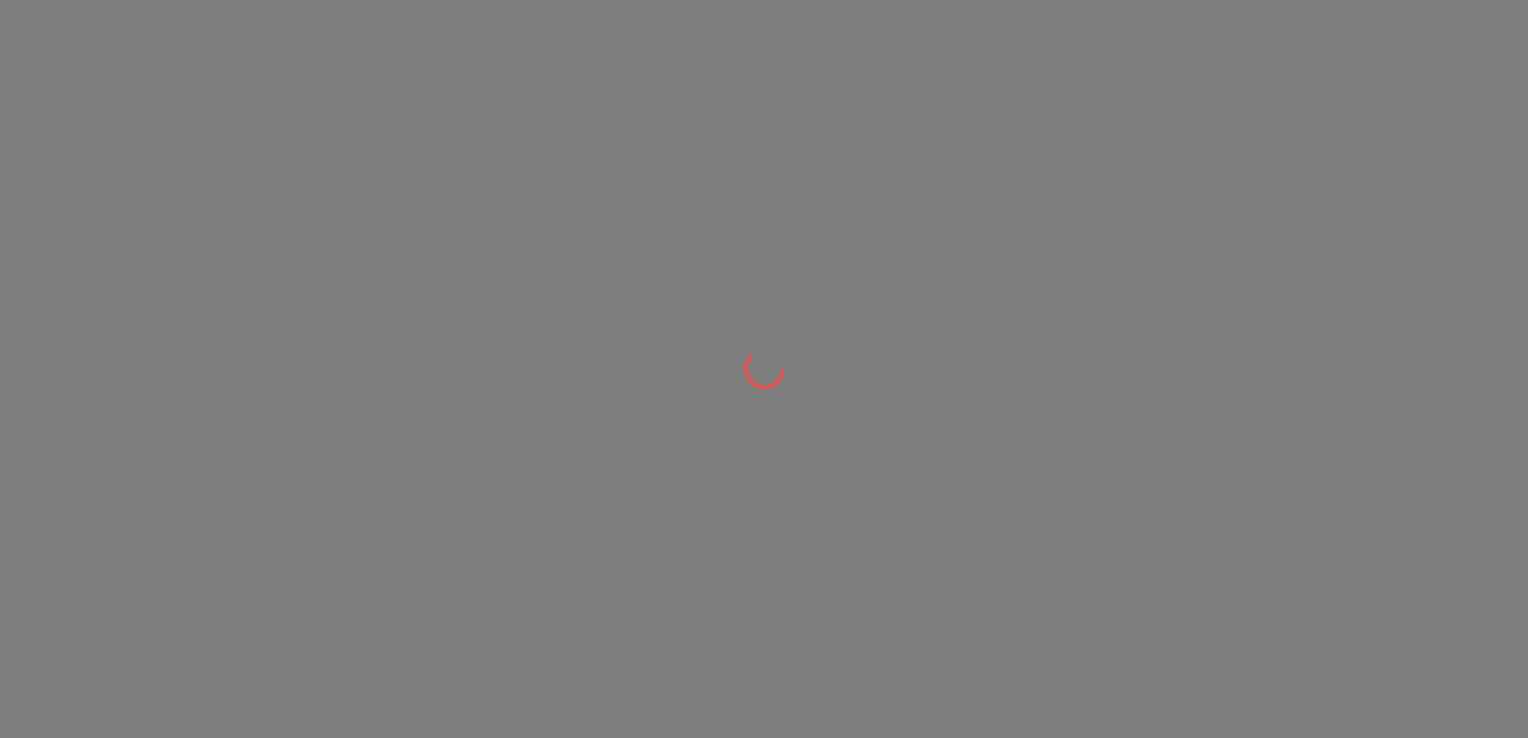scroll, scrollTop: 0, scrollLeft: 0, axis: both 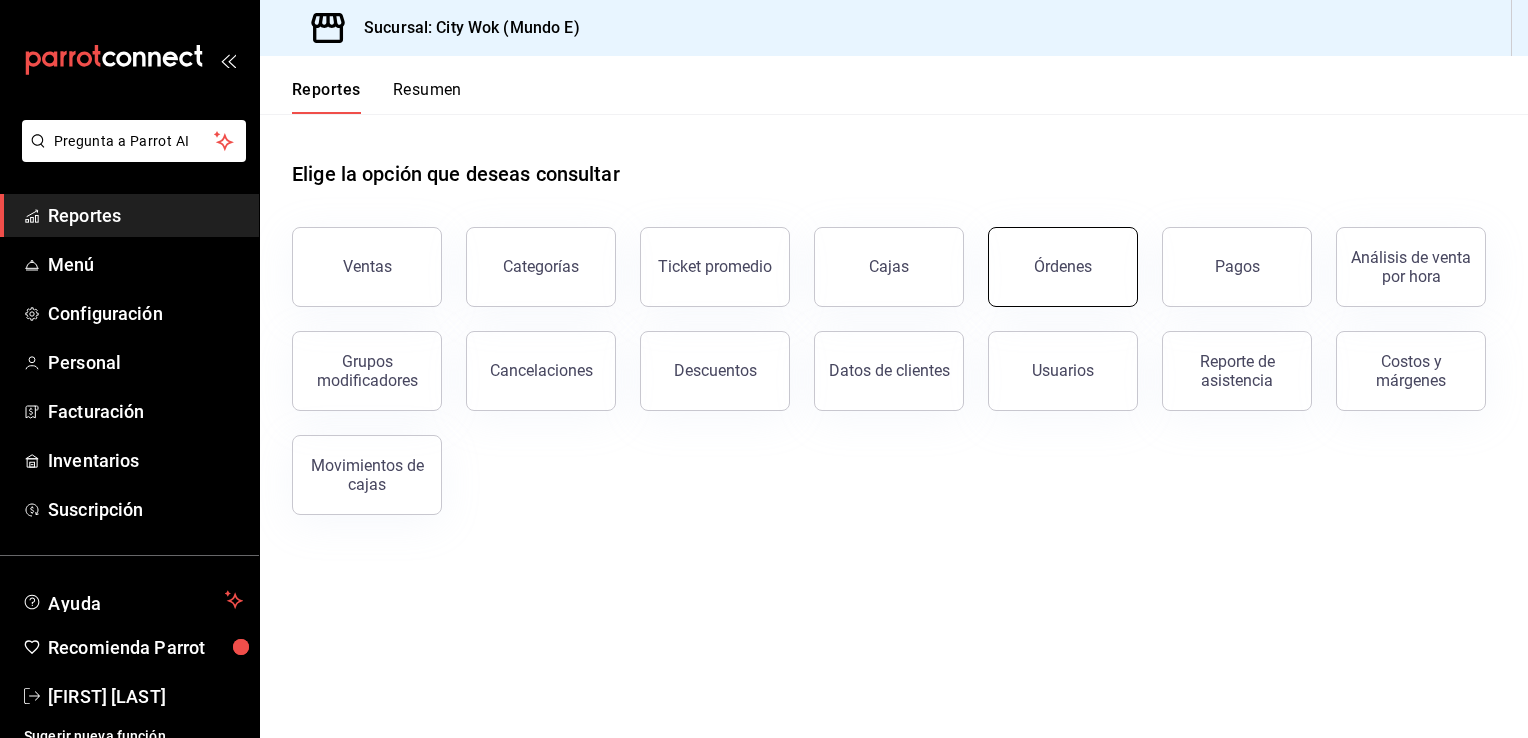 click on "Órdenes" at bounding box center [1063, 266] 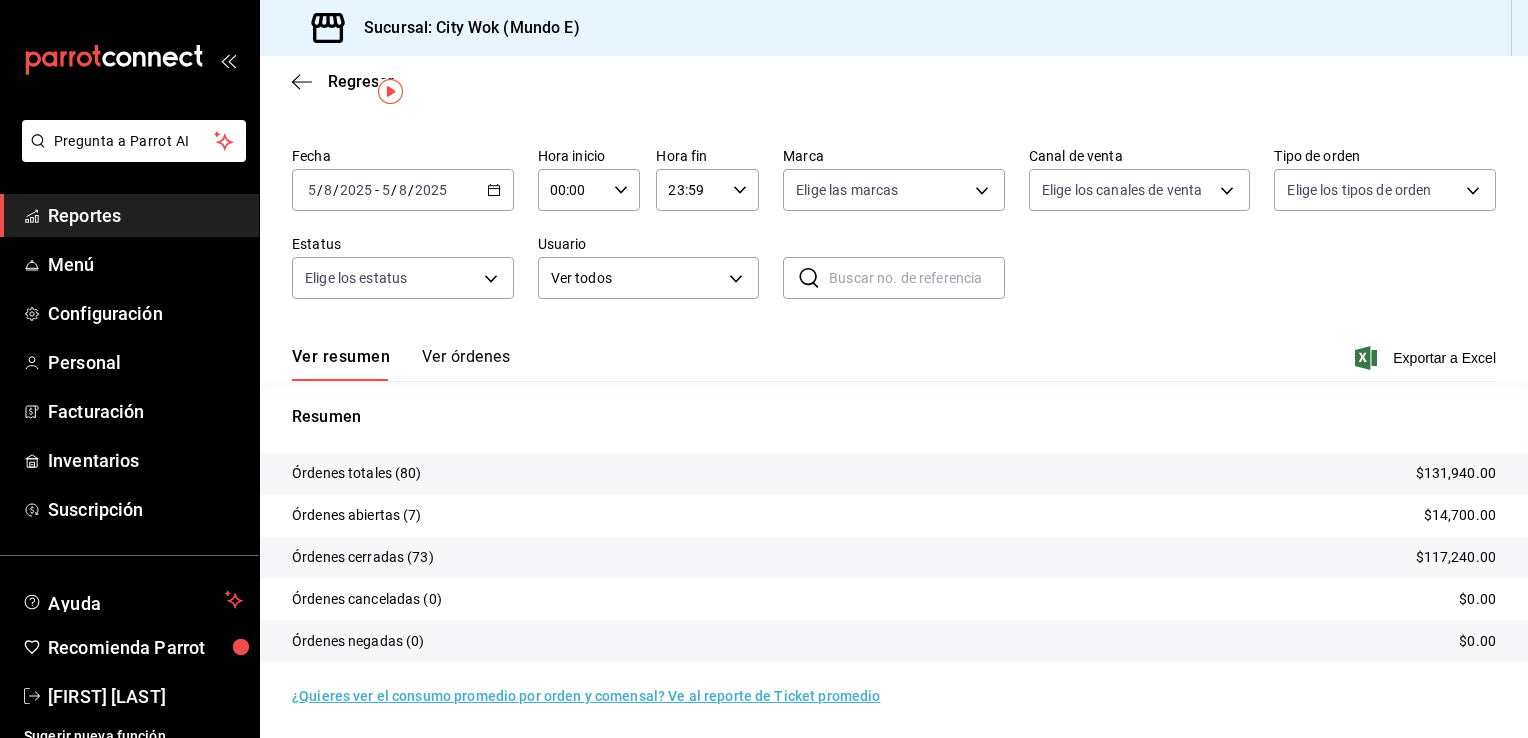 scroll, scrollTop: 47, scrollLeft: 0, axis: vertical 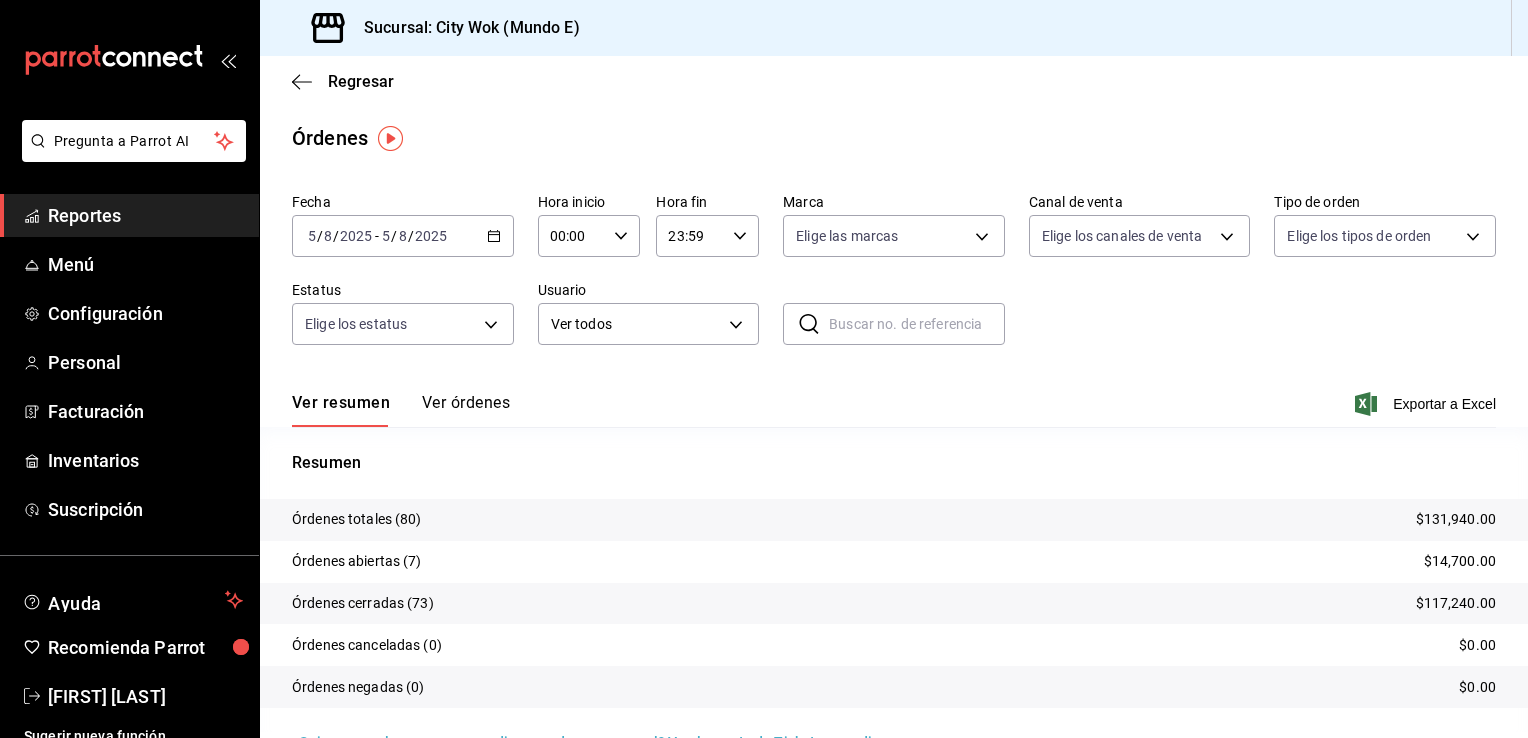 click on "Regresar Órdenes Fecha [DATE] [DATE] - [DATE] [DATE] Hora inicio 00:00 Hora inicio Hora fin 23:59 Hora fin Marca Elige las marcas Canal de venta Elige los canales de venta Tipo de orden Elige los tipos de orden Estatus Elige los estatus Usuario Ver todos ALL ​ ​ Ver resumen Ver órdenes Exportar a Excel Resumen Órdenes totales (80) $131,940.00 Órdenes abiertas (7) $14,700.00 Órdenes cerradas (73) $117,240.00 Órdenes canceladas (0) $0.00 Órdenes negadas (0) $0.00 ¿Quieres ver el consumo promedio por orden y comensal? Ve al reporte de Ticket promedio" at bounding box center (894, 420) 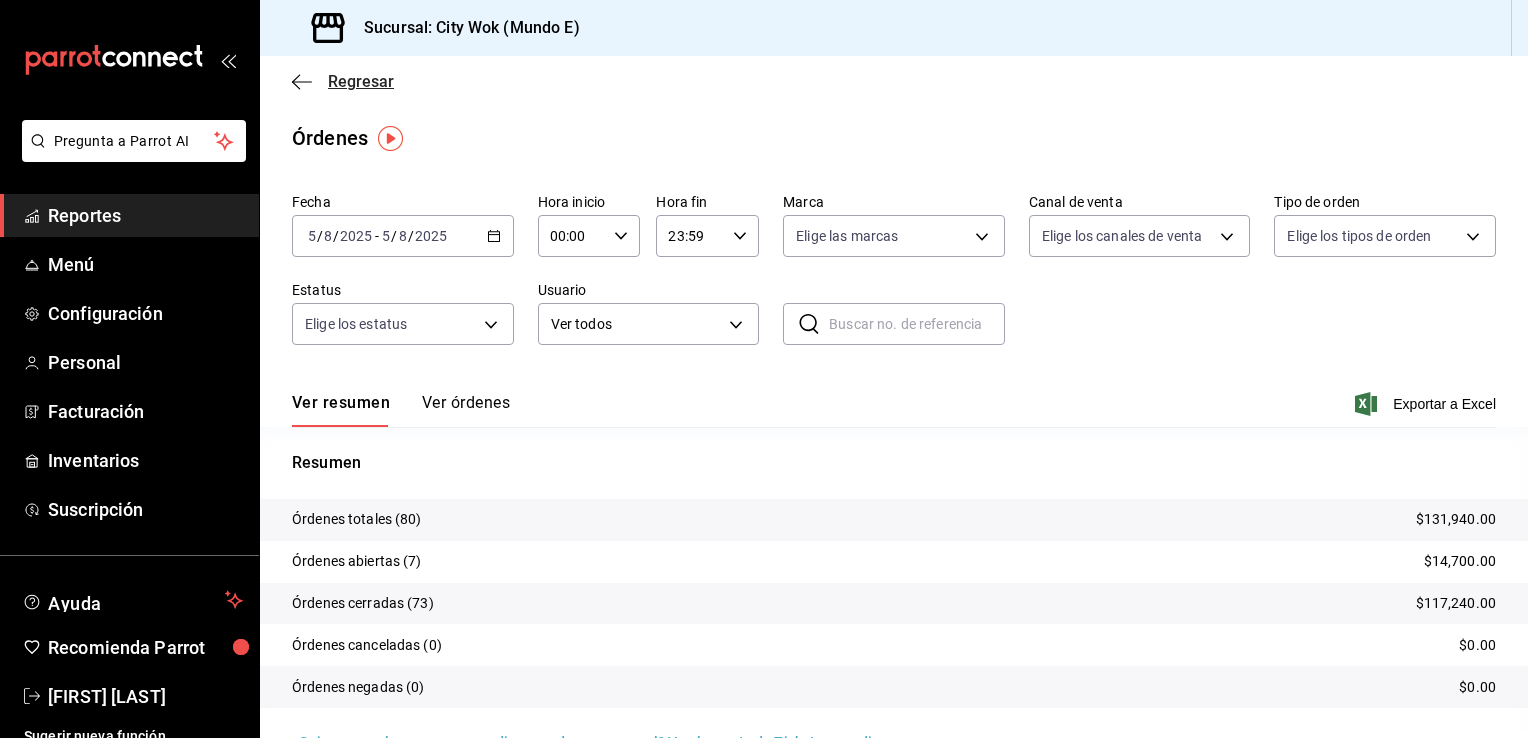 click 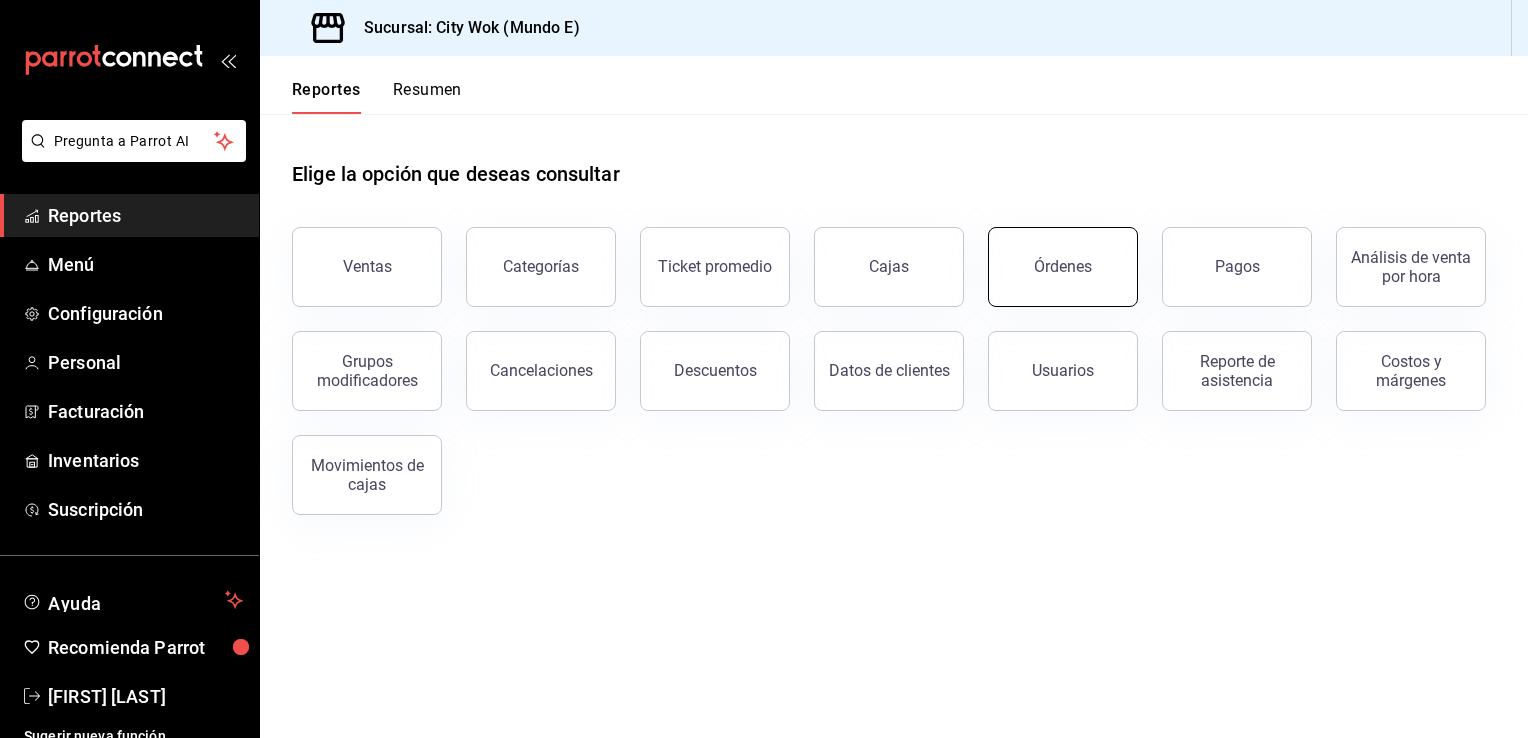click on "Órdenes" at bounding box center [1063, 266] 